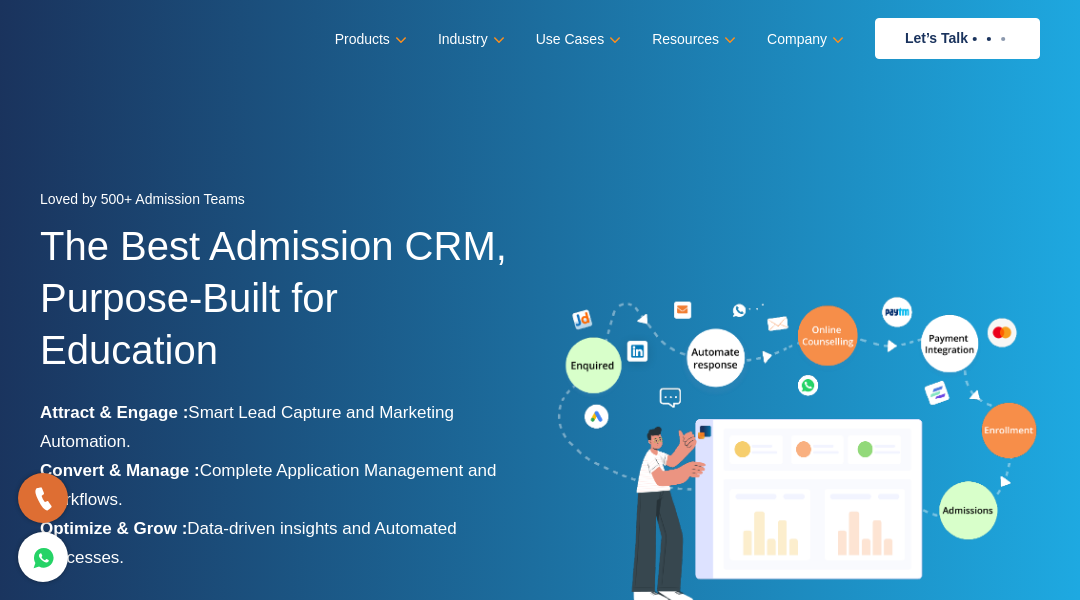 scroll, scrollTop: 40, scrollLeft: 0, axis: vertical 